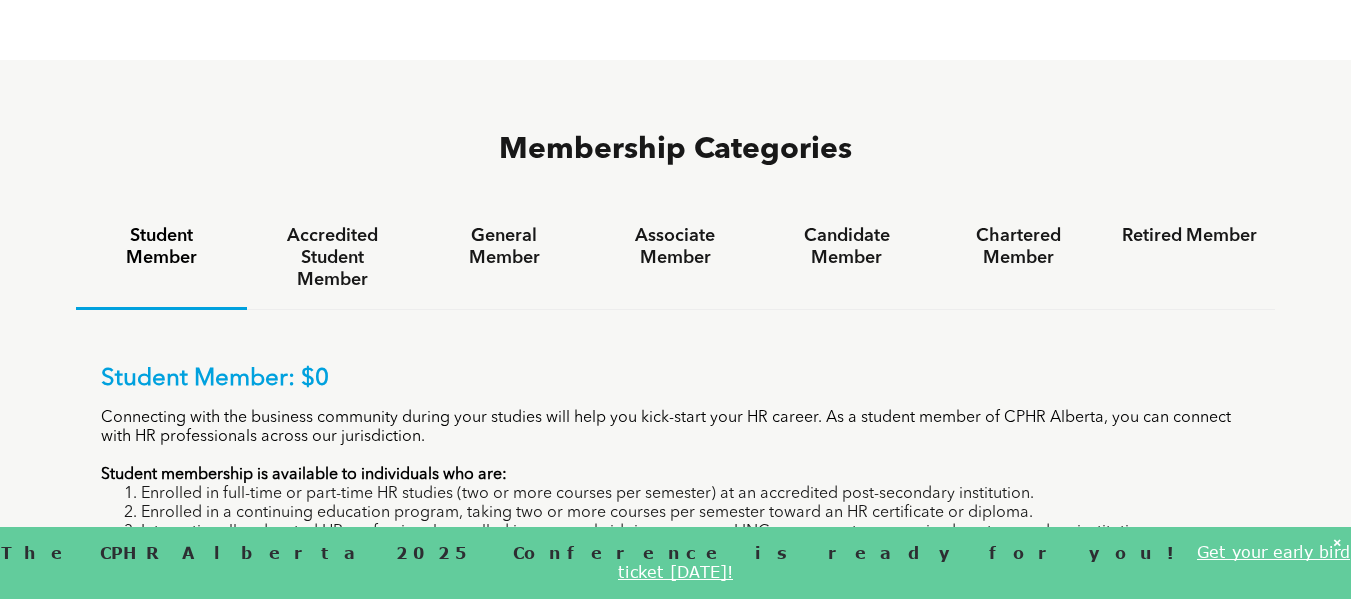 scroll, scrollTop: 1200, scrollLeft: 0, axis: vertical 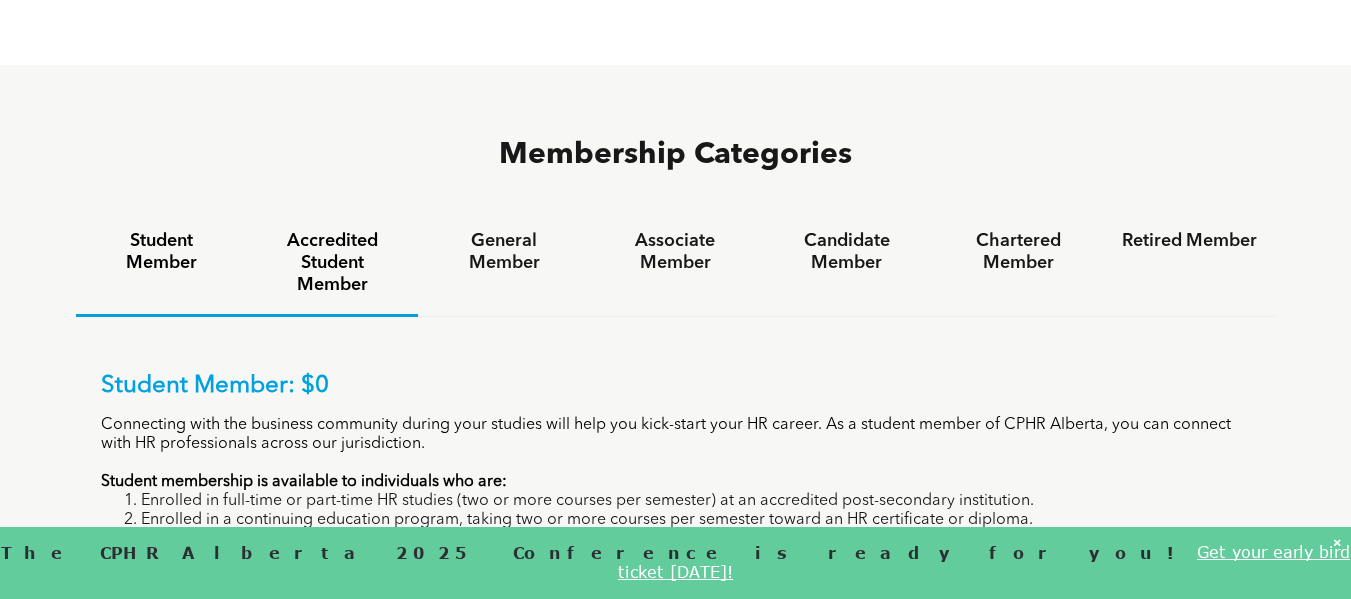 click on "Accredited Student Member" at bounding box center [332, 263] 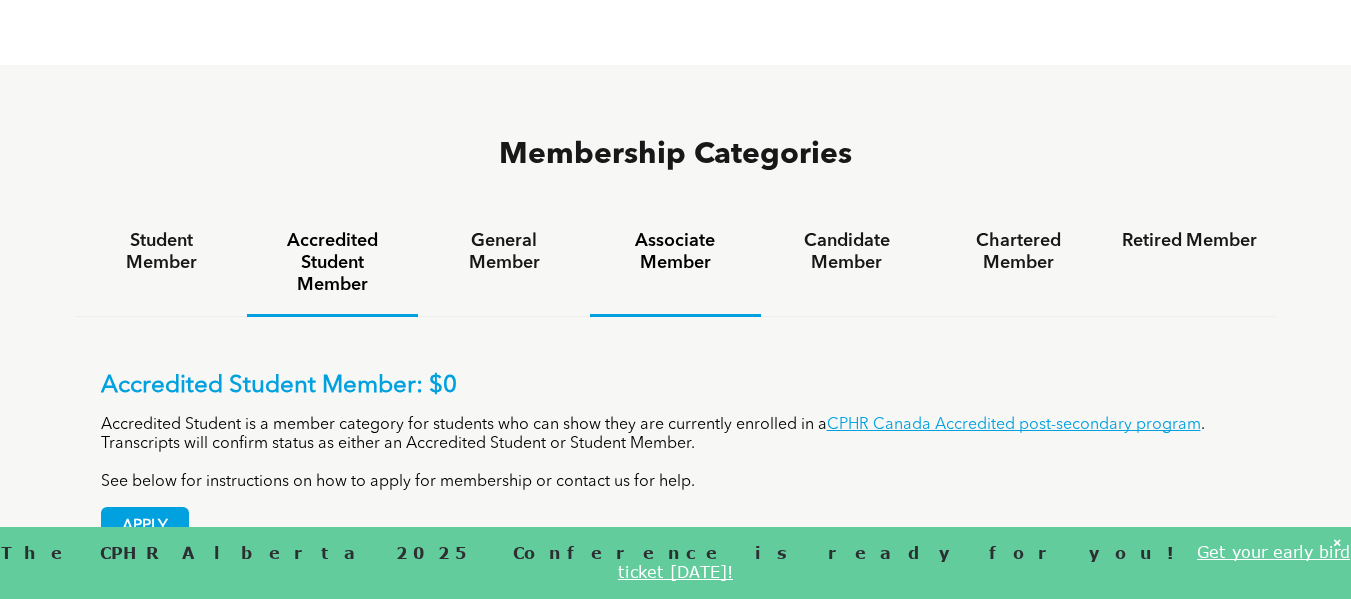 click on "Associate Member" at bounding box center (675, 252) 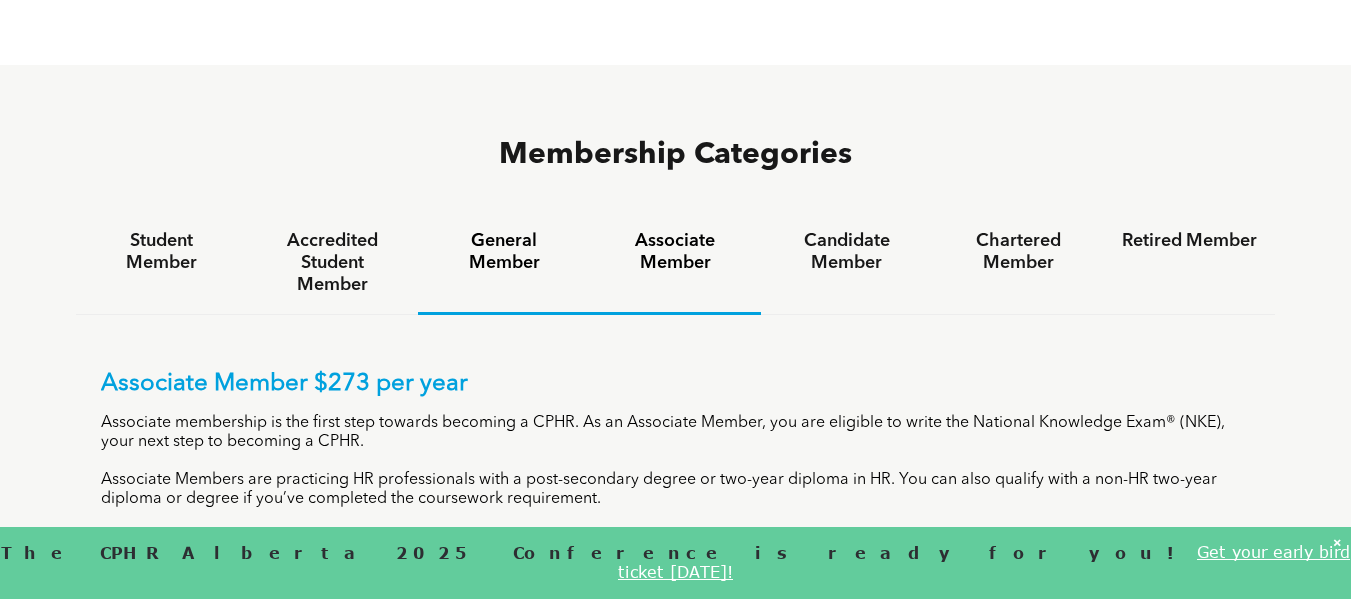 click on "General Member" at bounding box center (503, 263) 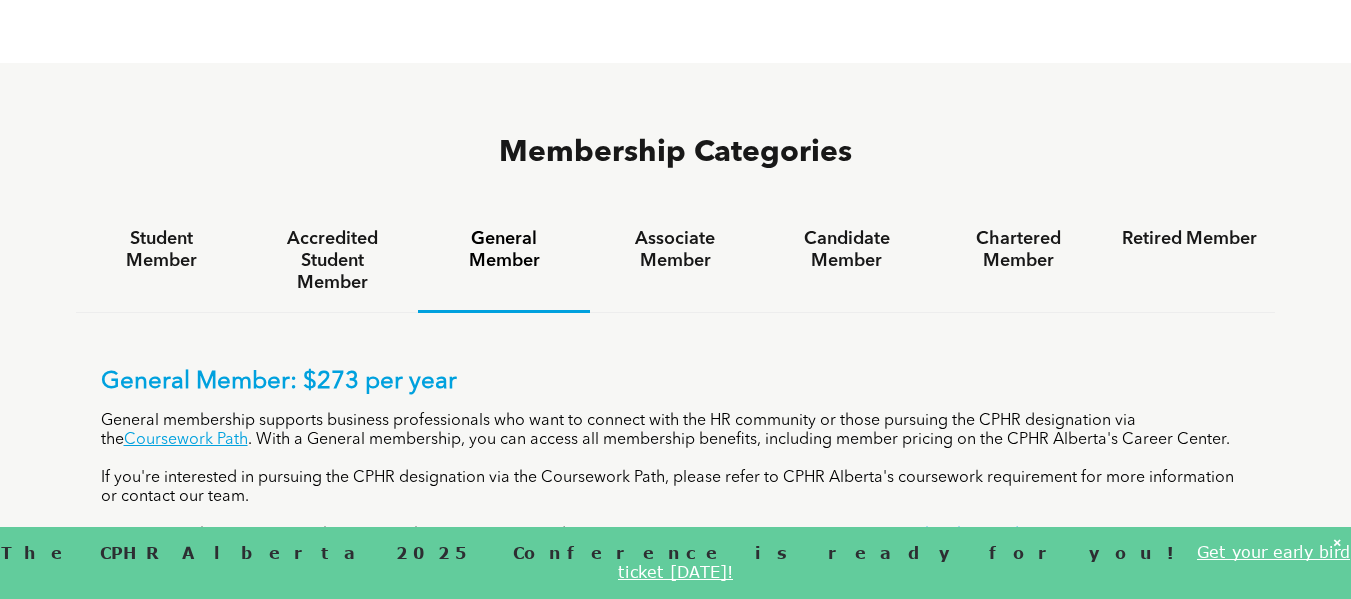 scroll, scrollTop: 1200, scrollLeft: 0, axis: vertical 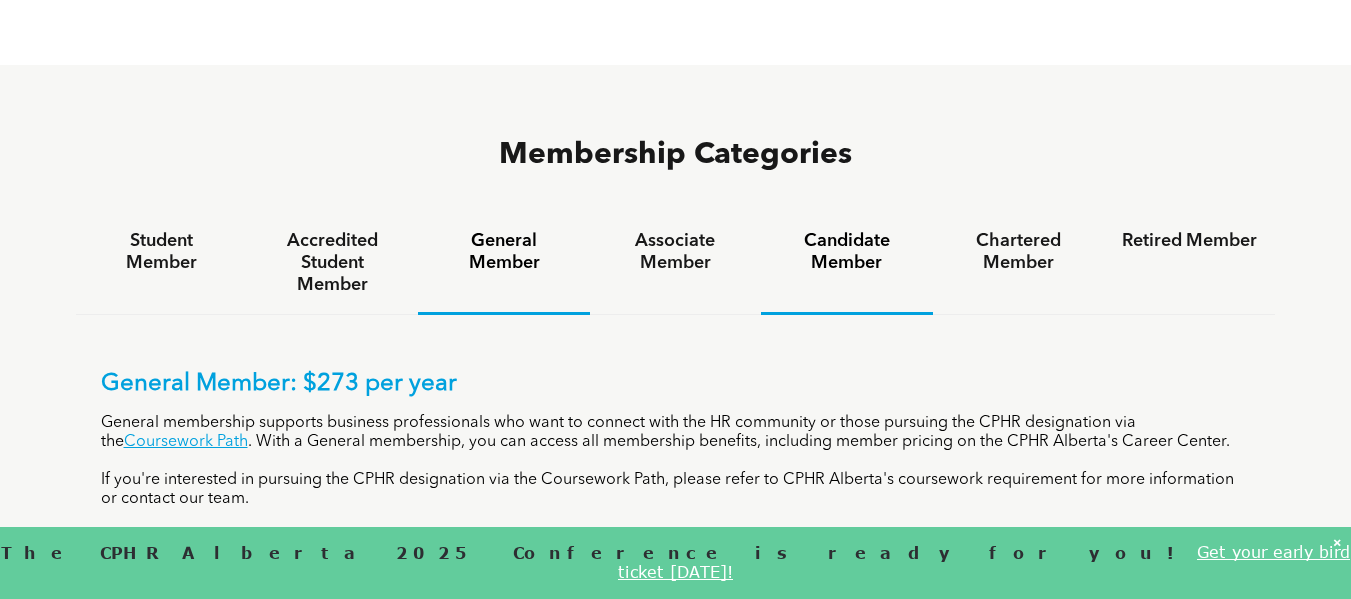 click on "Candidate Member" at bounding box center (846, 263) 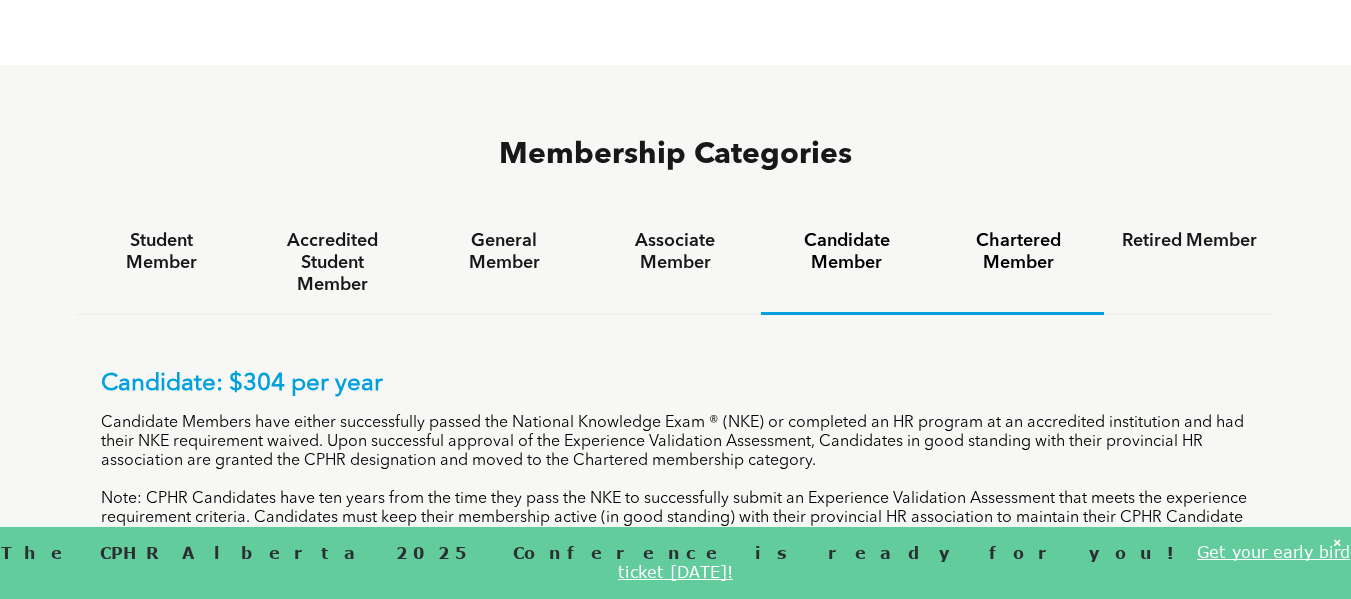 click on "Chartered Member" at bounding box center [1018, 263] 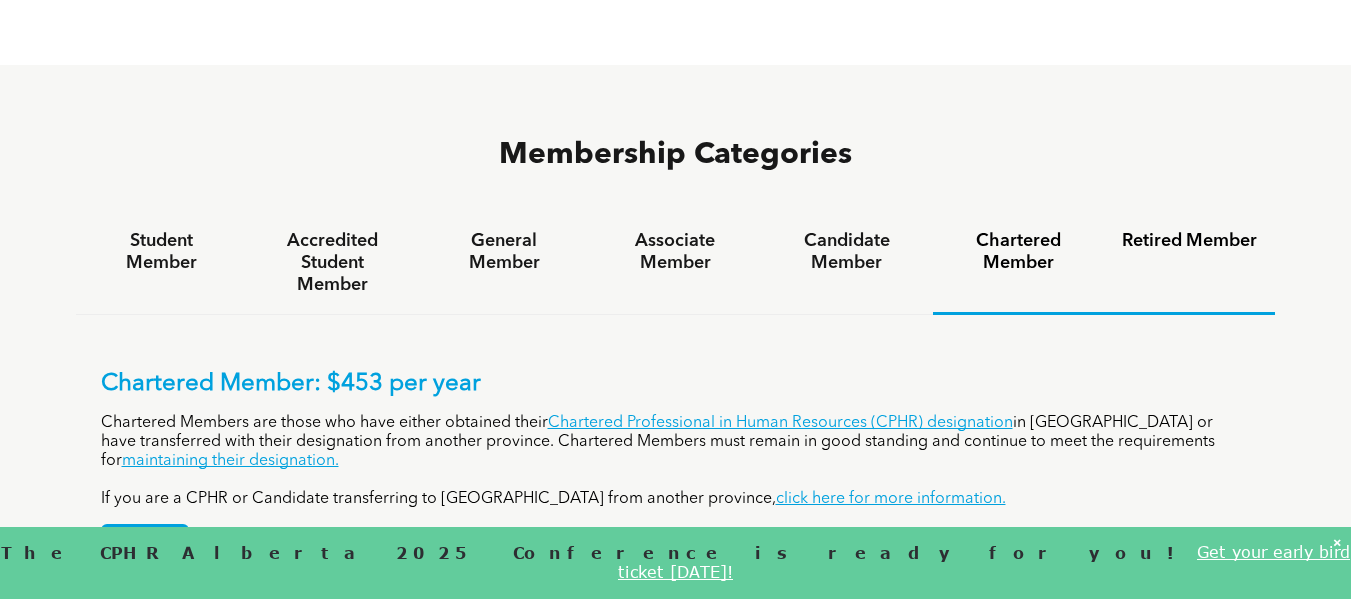 click on "Retired Member" at bounding box center [1189, 241] 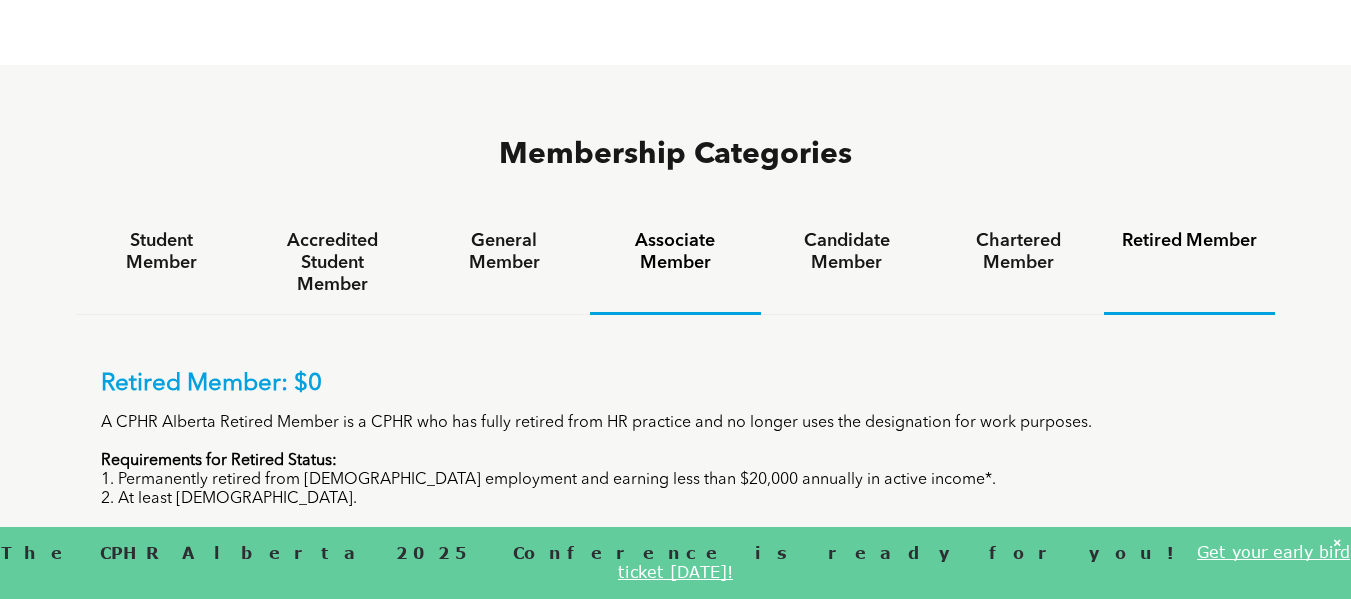 click on "Associate Member" at bounding box center [675, 252] 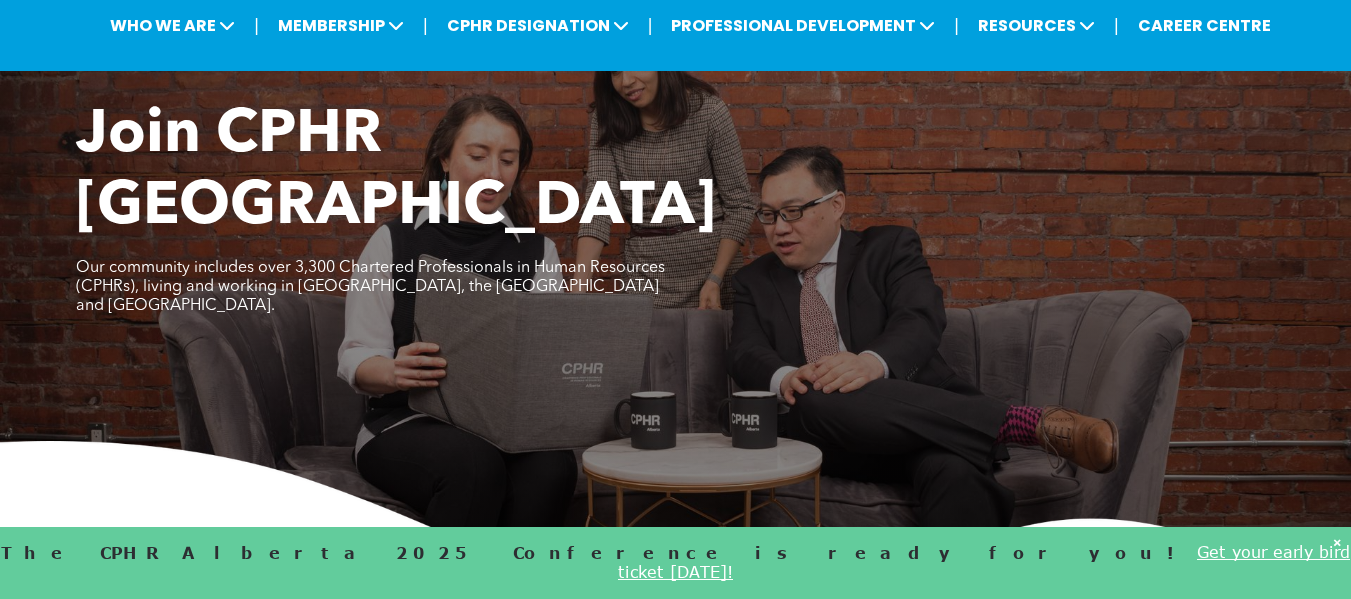scroll, scrollTop: 0, scrollLeft: 0, axis: both 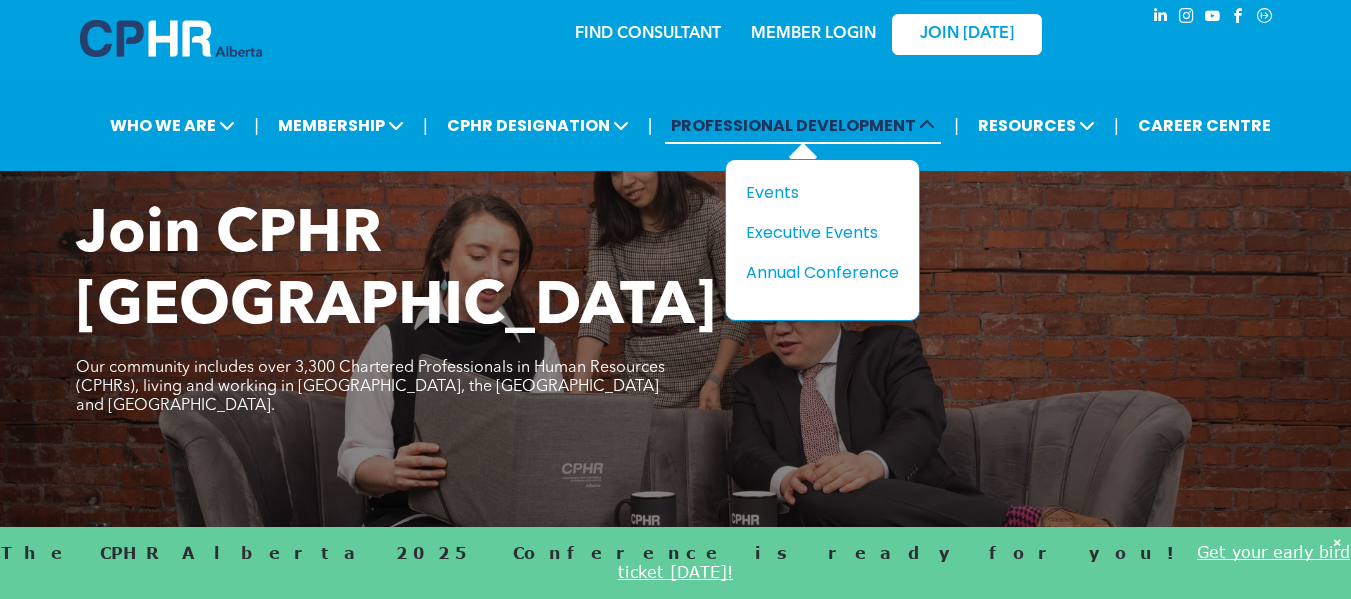 click on "PROFESSIONAL DEVELOPMENT" at bounding box center [803, 125] 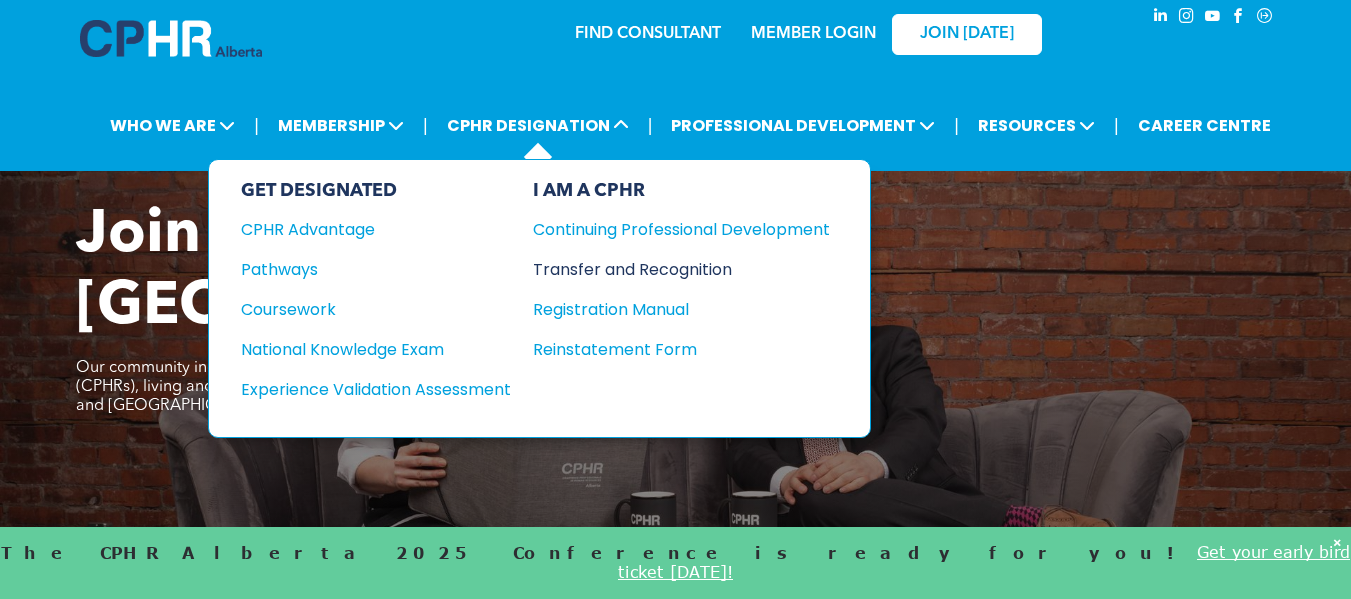 click on "Transfer and Recognition" at bounding box center (666, 269) 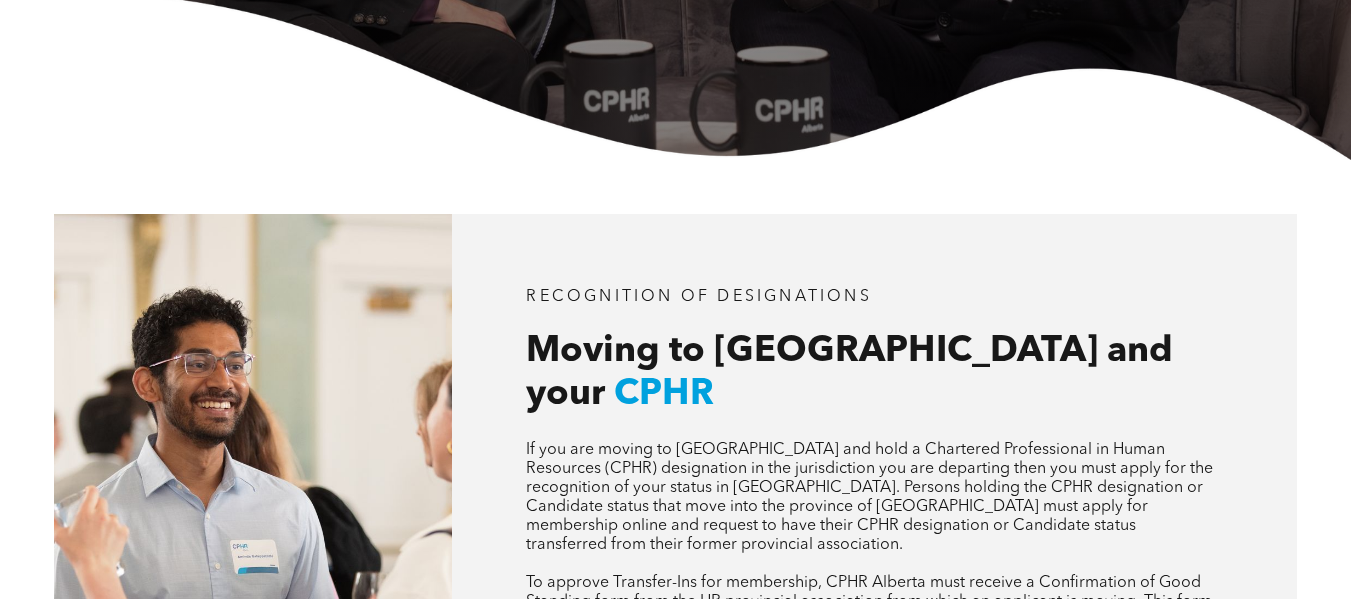 scroll, scrollTop: 900, scrollLeft: 0, axis: vertical 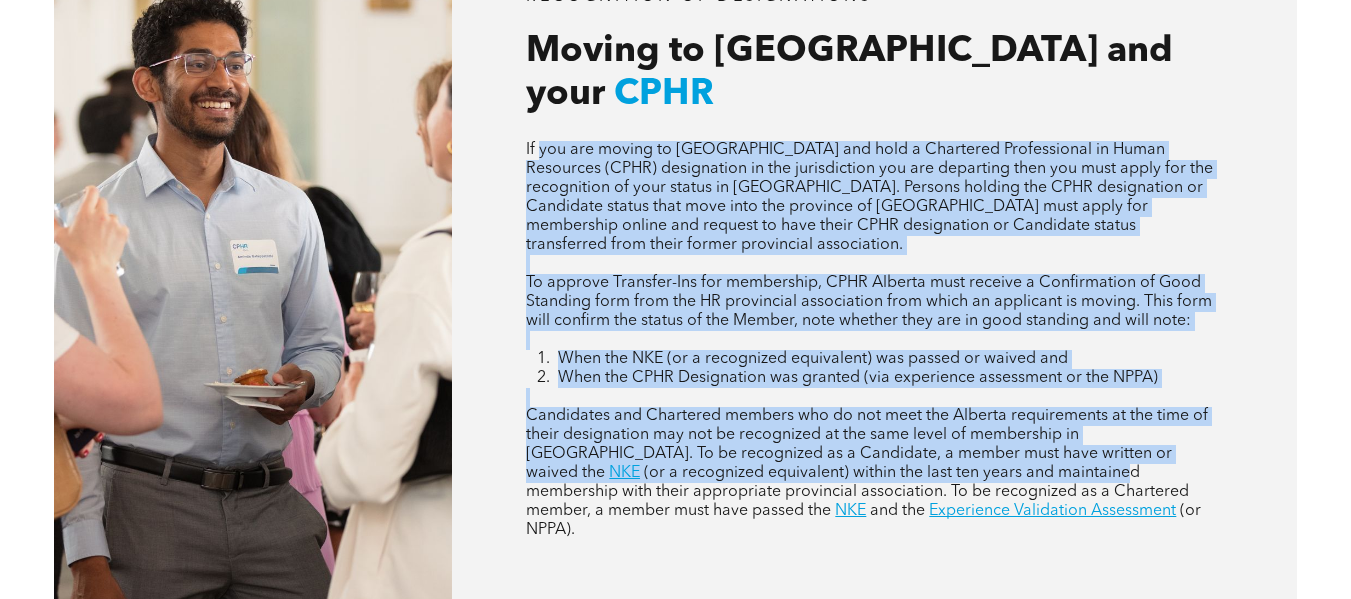 drag, startPoint x: 543, startPoint y: 112, endPoint x: 894, endPoint y: 409, distance: 459.79343 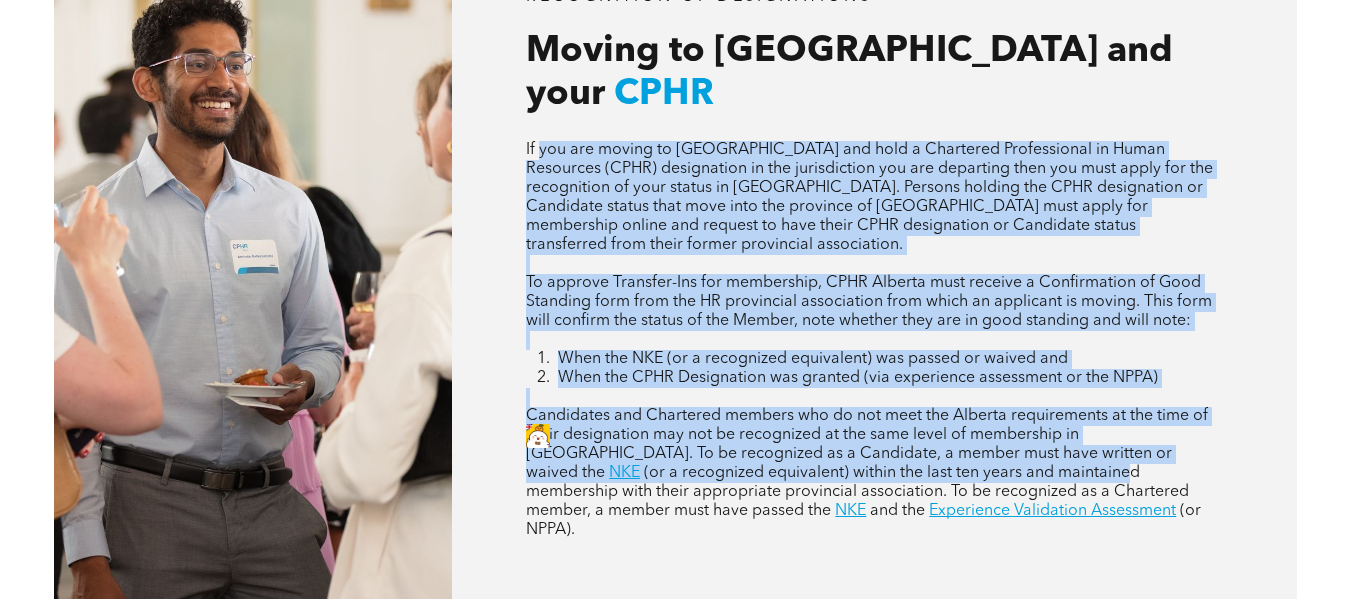 click on "When the CPHR Designation was granted (via experience assessment or the NPPA)" at bounding box center (858, 378) 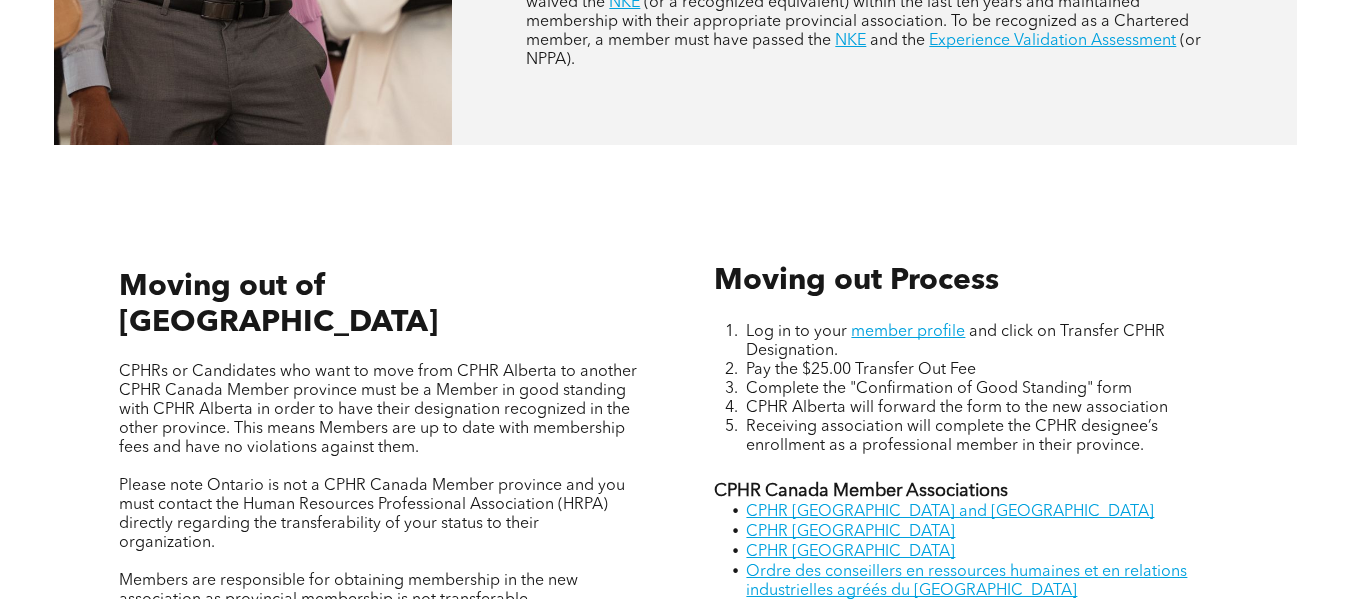 scroll, scrollTop: 1500, scrollLeft: 0, axis: vertical 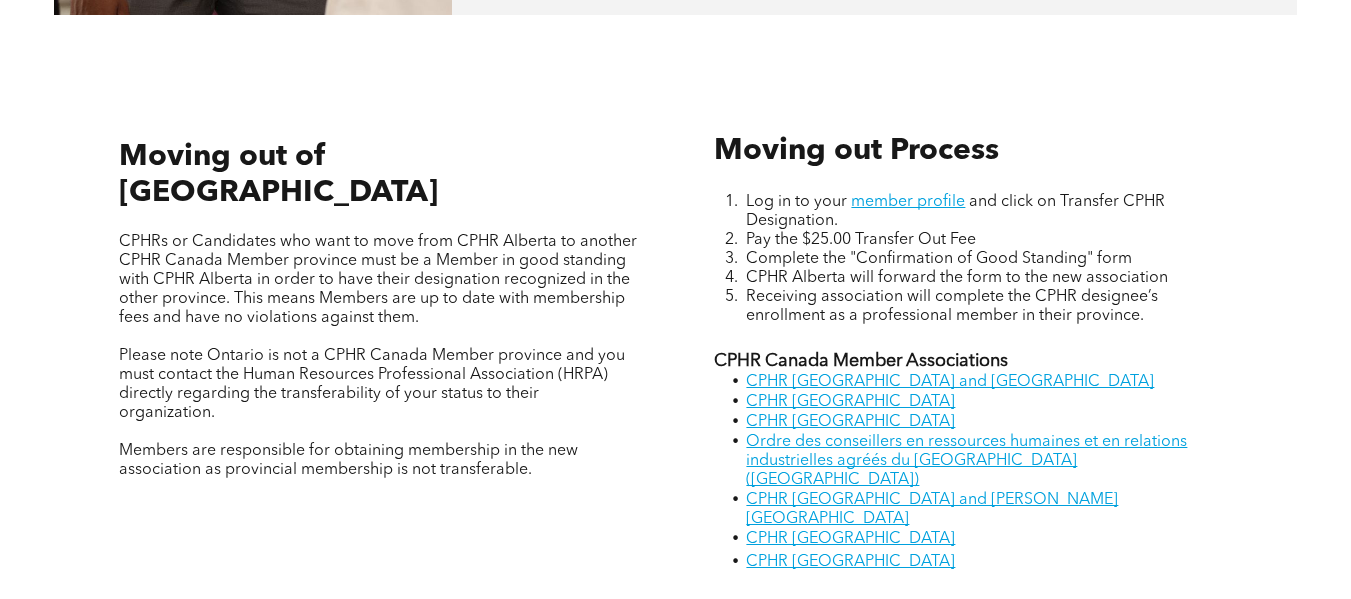 click on "Moving out of Alberta
CPHRs or Candidates who want to move from CPHR Alberta to another CPHR Canada Member province must be a Member in good standing with CPHR Alberta in order to have their designation recognized in the other province. This means Members are up to date with membership fees and have no violations against them. Please note Ontario is not a CPHR Canada Member province and you must contact the Human Resources Professional Association (HRPA) directly regarding the transferability of your status to their organization. Members are responsible for obtaining membership in the new association as provincial membership is not transferable.
Log in to your
member profile   and click on Transfer CPHR Designation. Pay the $25.00 Transfer Out Fee Complete the "Confirmation of Good Standing" form CPHR Alberta will forward the form to the new association Receiving association will complete the CPHR designee’s enrollment as a professional member in their province." at bounding box center (676, 356) 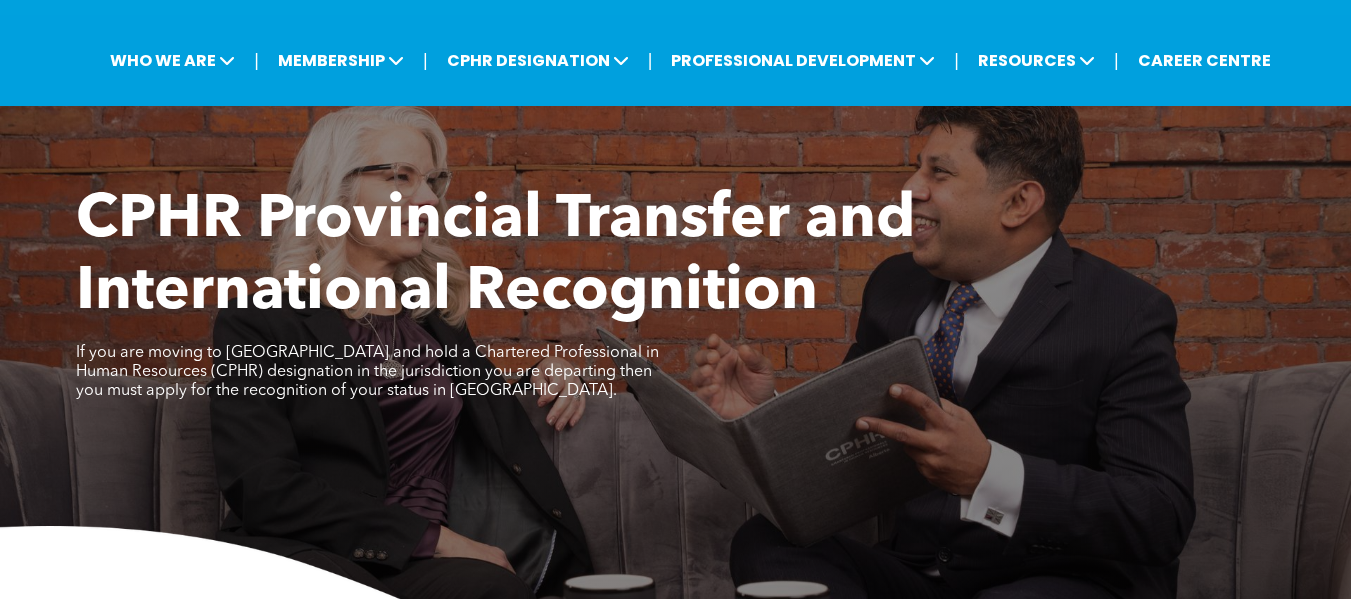 scroll, scrollTop: 100, scrollLeft: 0, axis: vertical 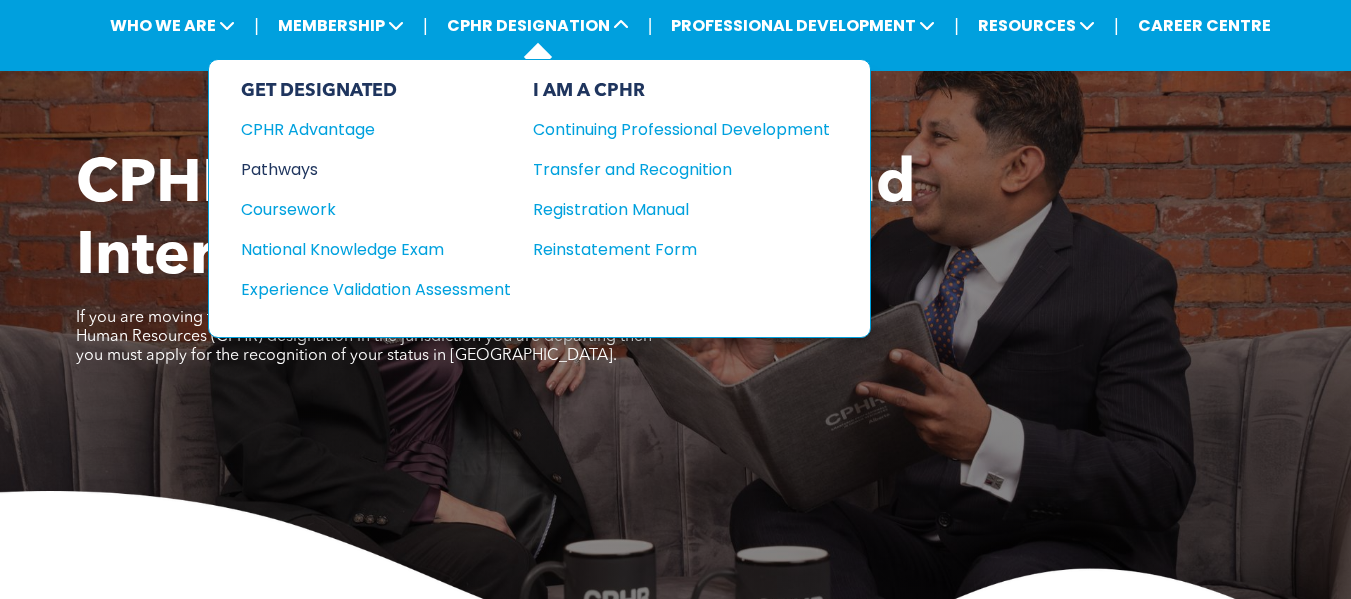click on "Pathways" at bounding box center [362, 169] 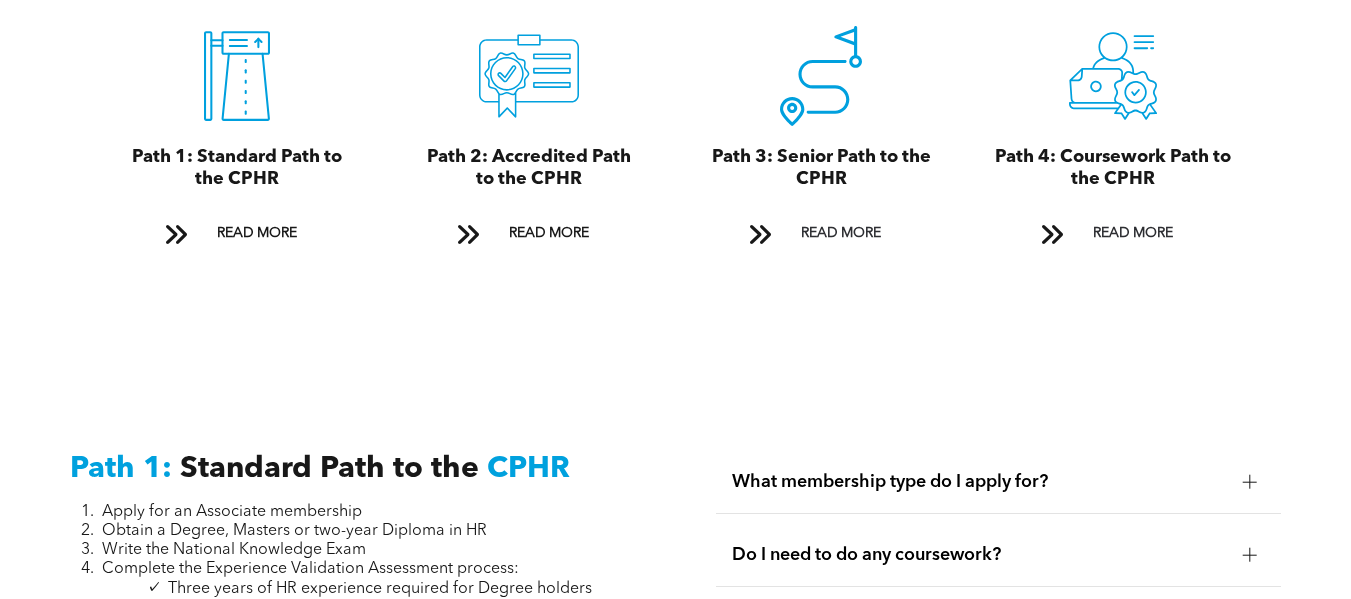 scroll, scrollTop: 2500, scrollLeft: 0, axis: vertical 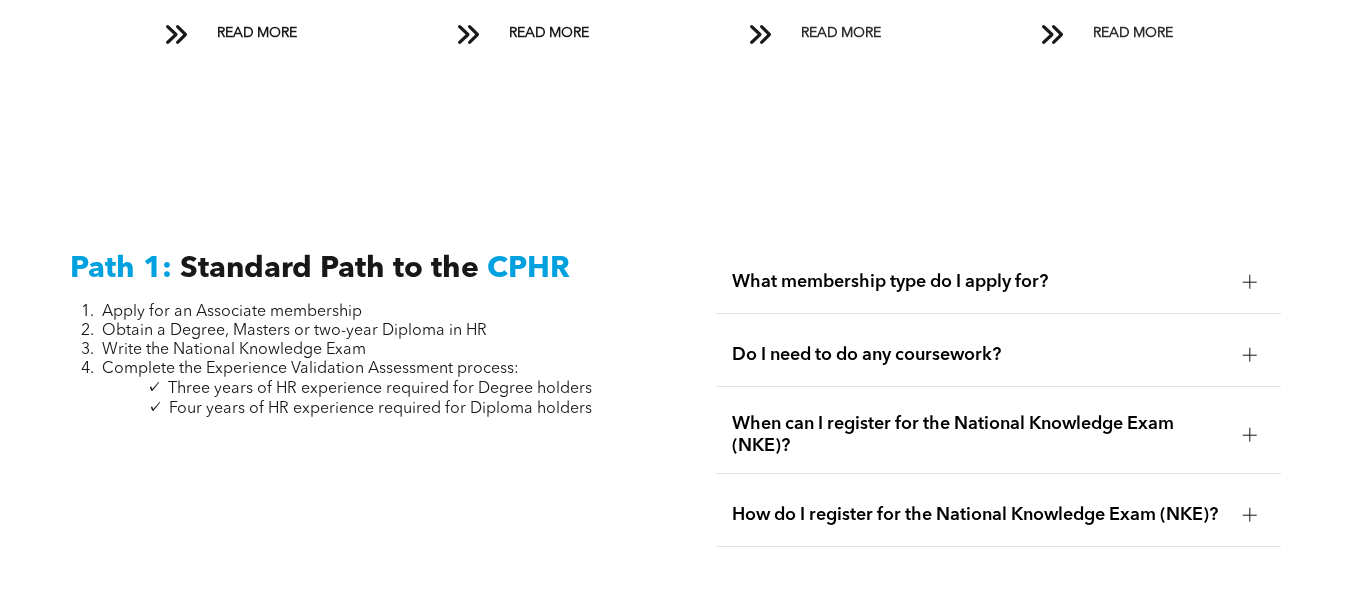click on "What membership type do I apply for?" at bounding box center [979, 282] 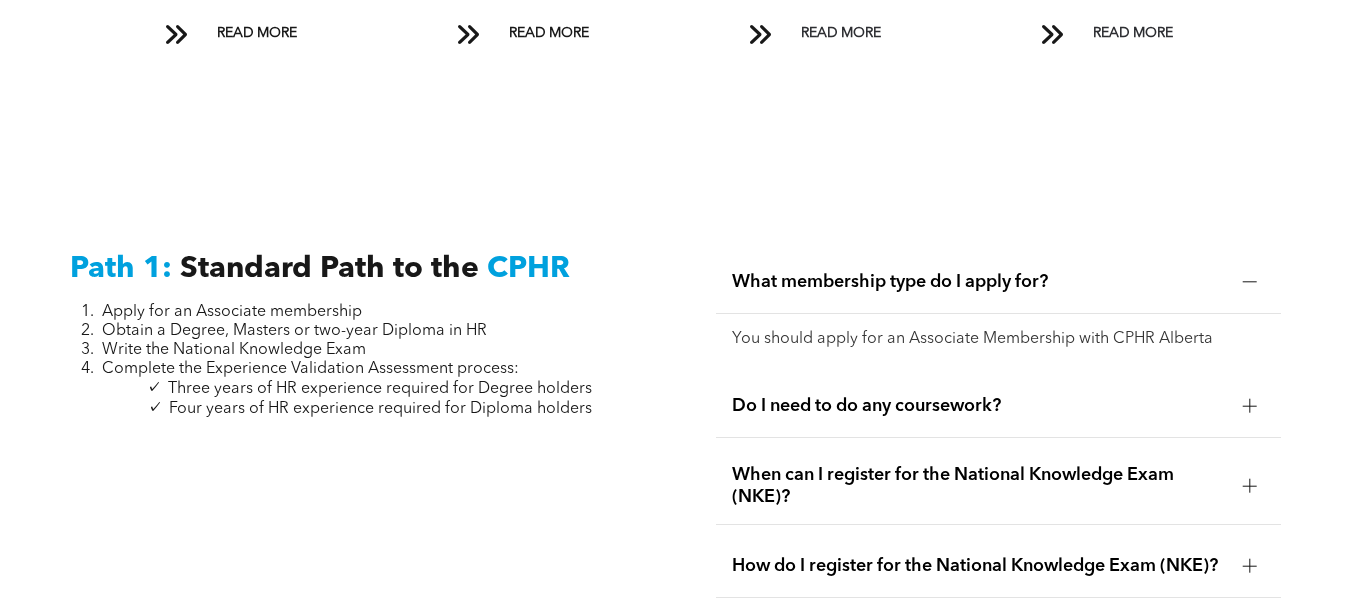 click on "Do I need to do any coursework?" at bounding box center (998, 406) 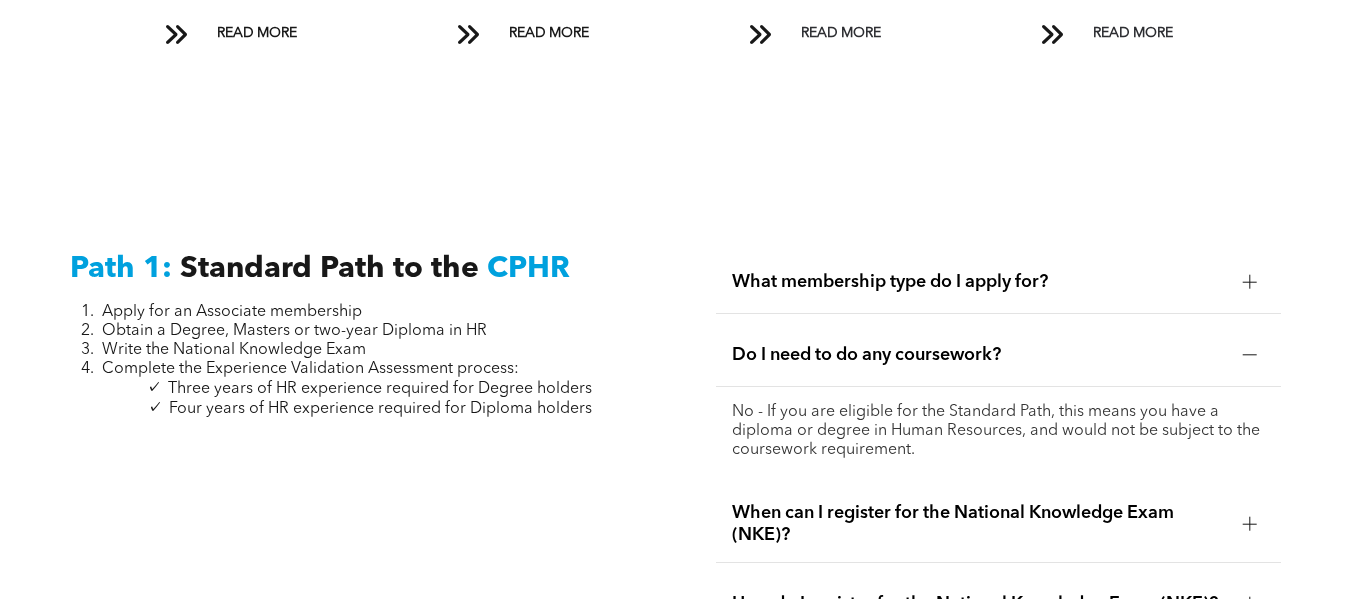 click on "When can I register for the National Knowledge Exam (NKE)?" at bounding box center [979, 524] 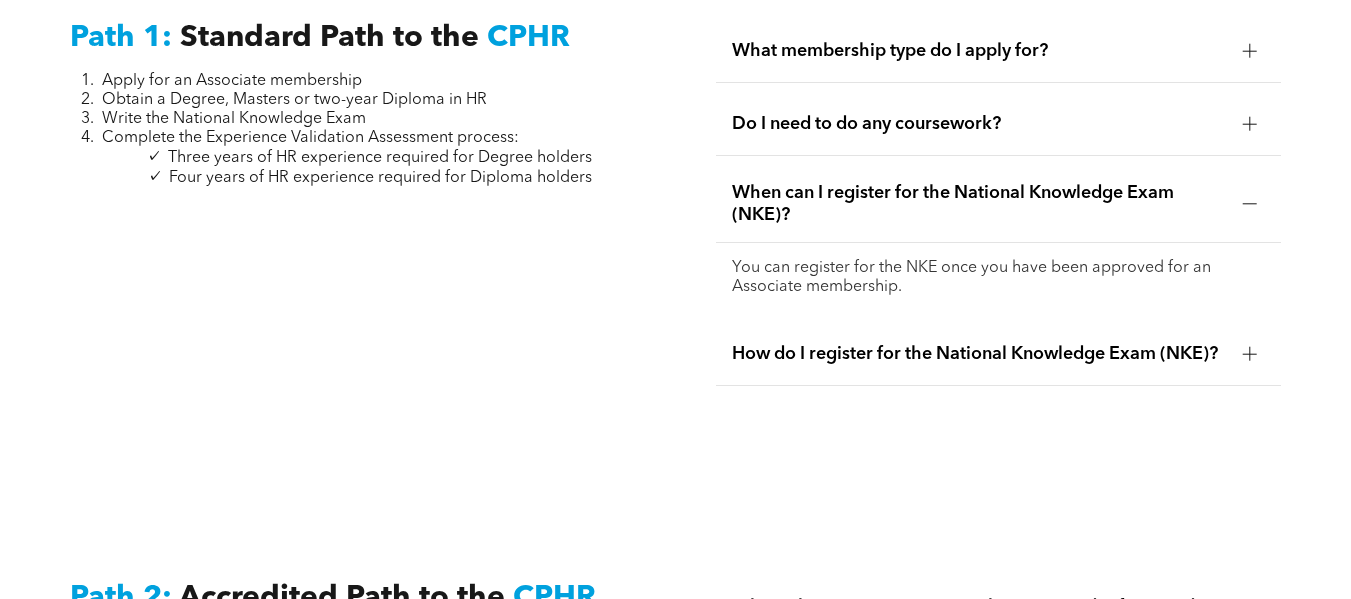 scroll, scrollTop: 2800, scrollLeft: 0, axis: vertical 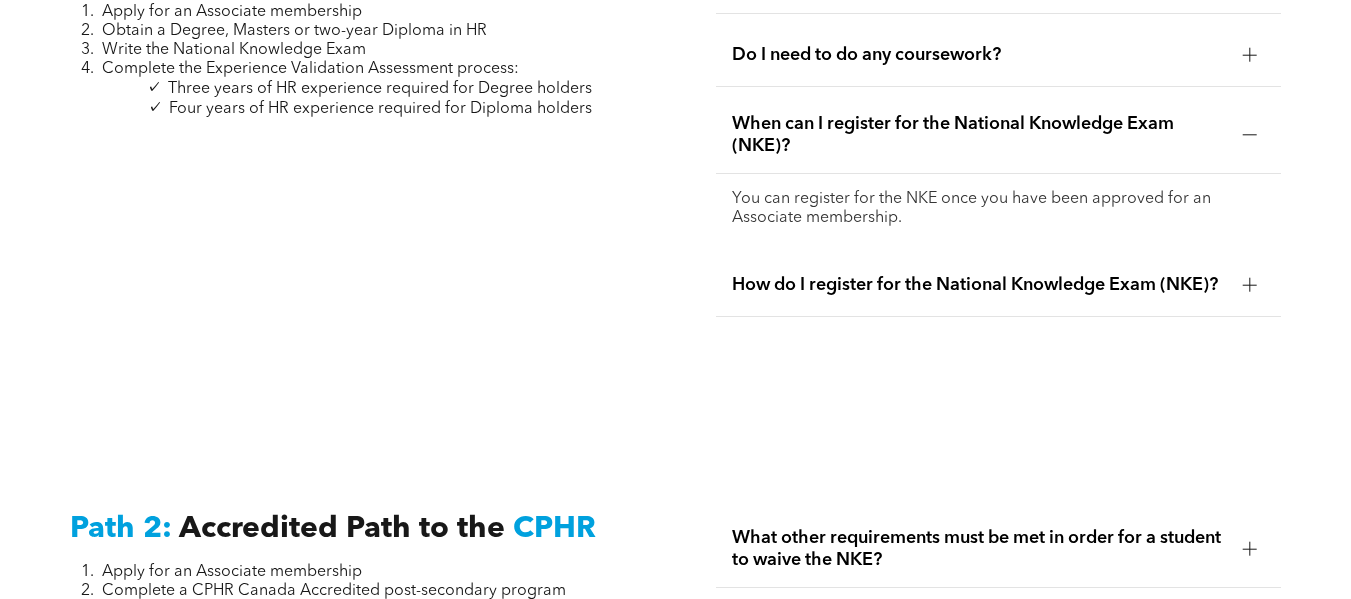click on "How do I register for the National Knowledge Exam (NKE)?" at bounding box center (998, 285) 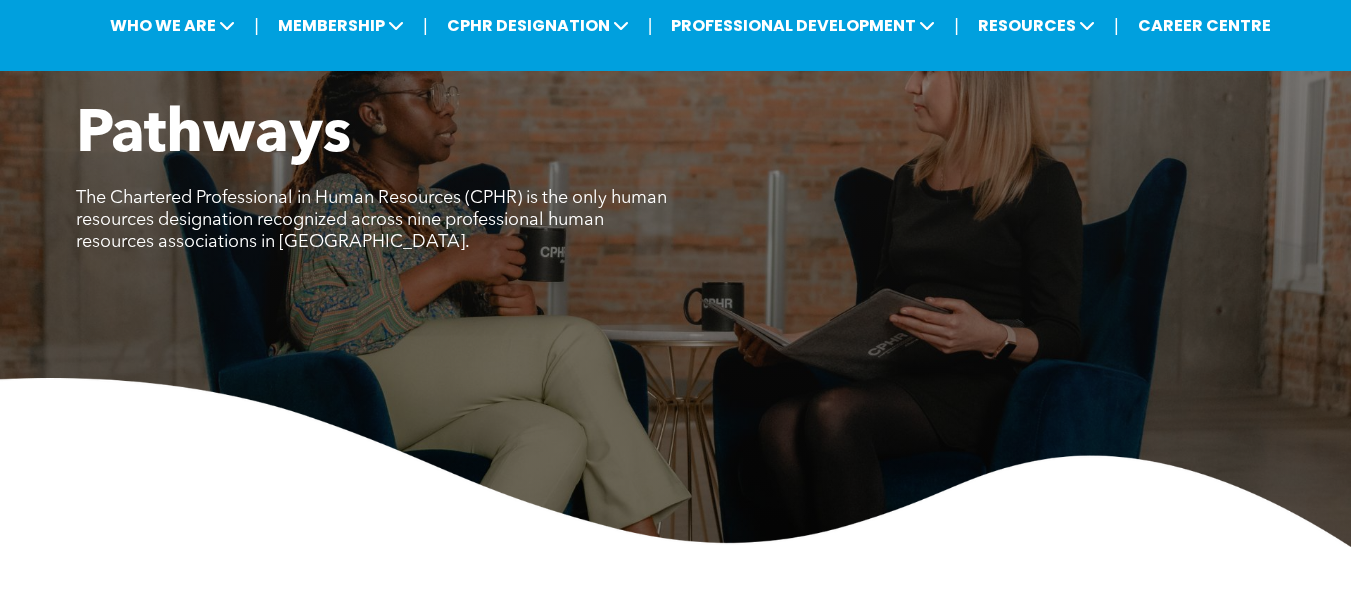scroll, scrollTop: 0, scrollLeft: 0, axis: both 